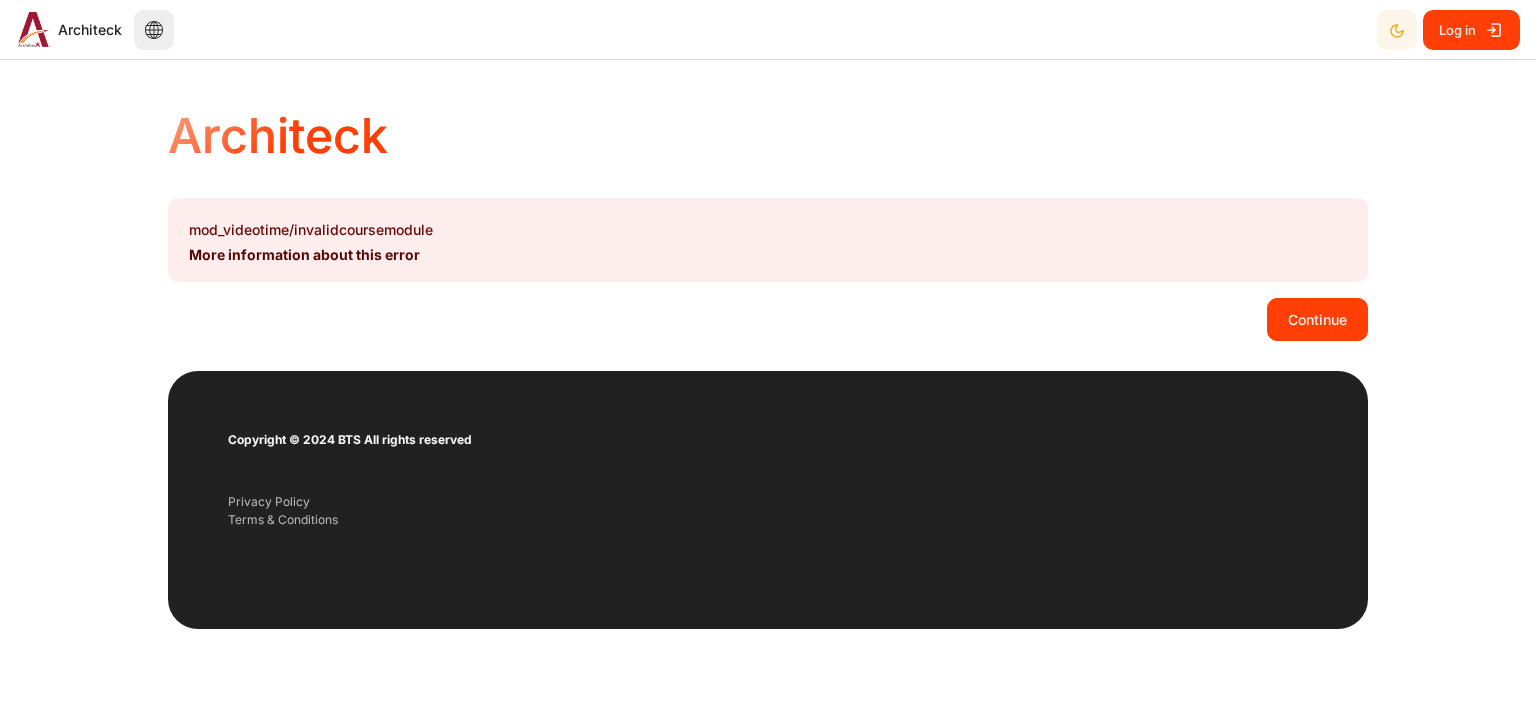 scroll, scrollTop: 0, scrollLeft: 0, axis: both 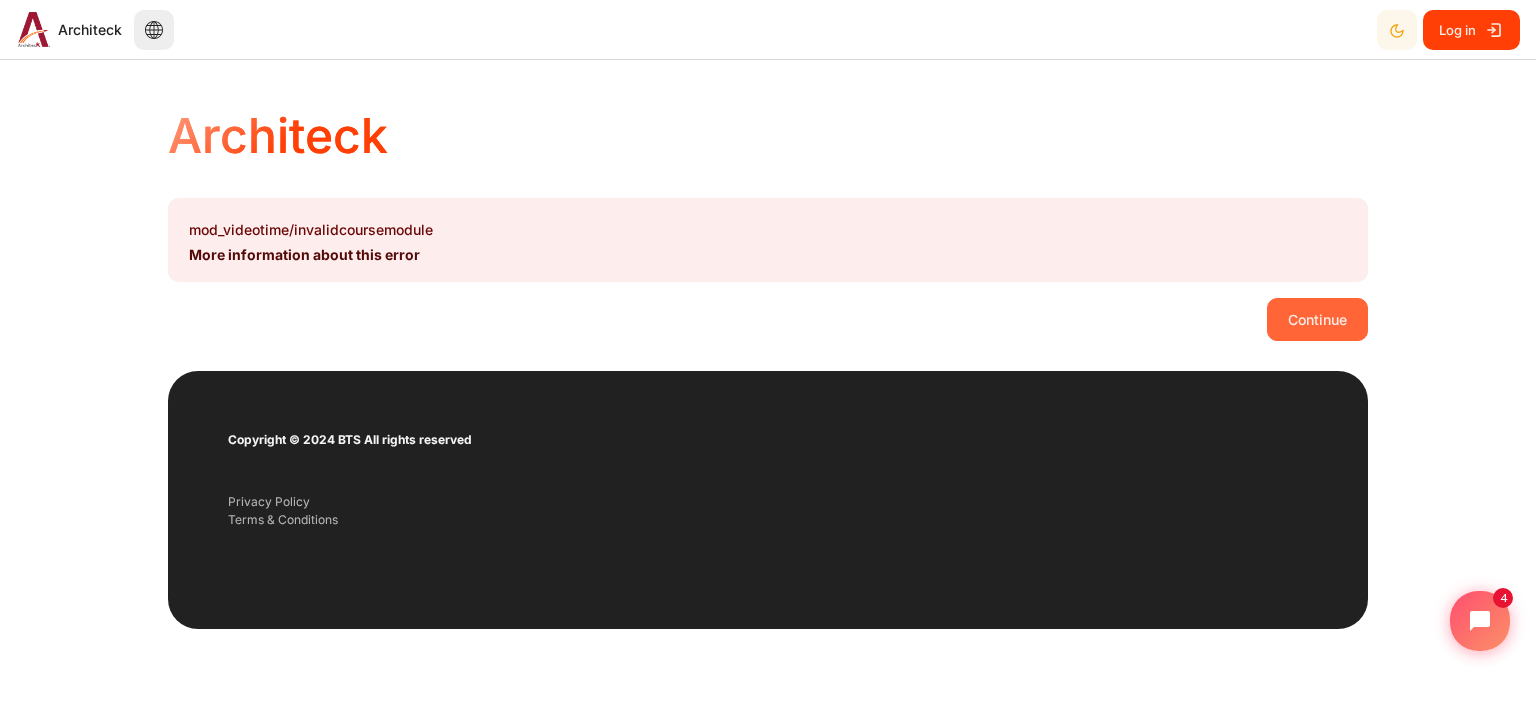 click on "Continue" at bounding box center (1317, 319) 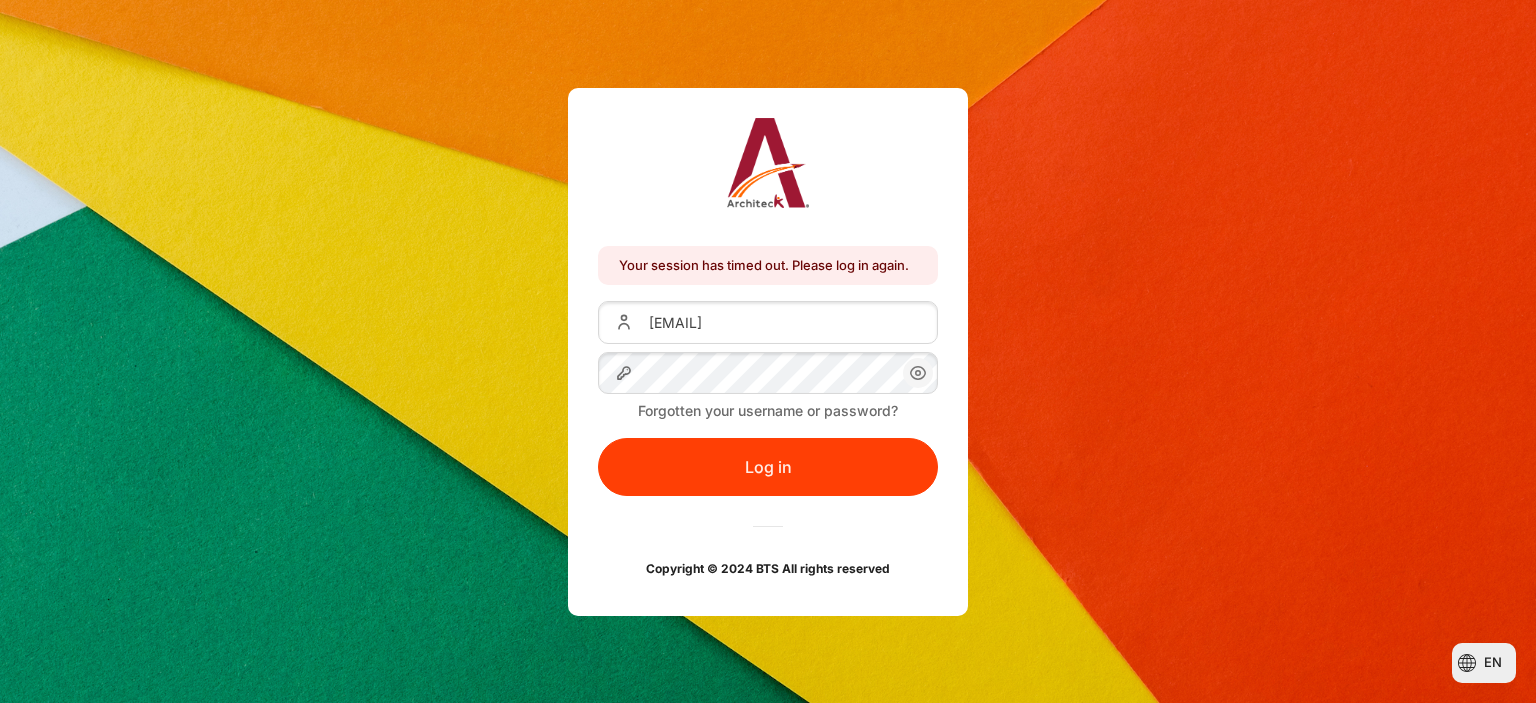 scroll, scrollTop: 0, scrollLeft: 0, axis: both 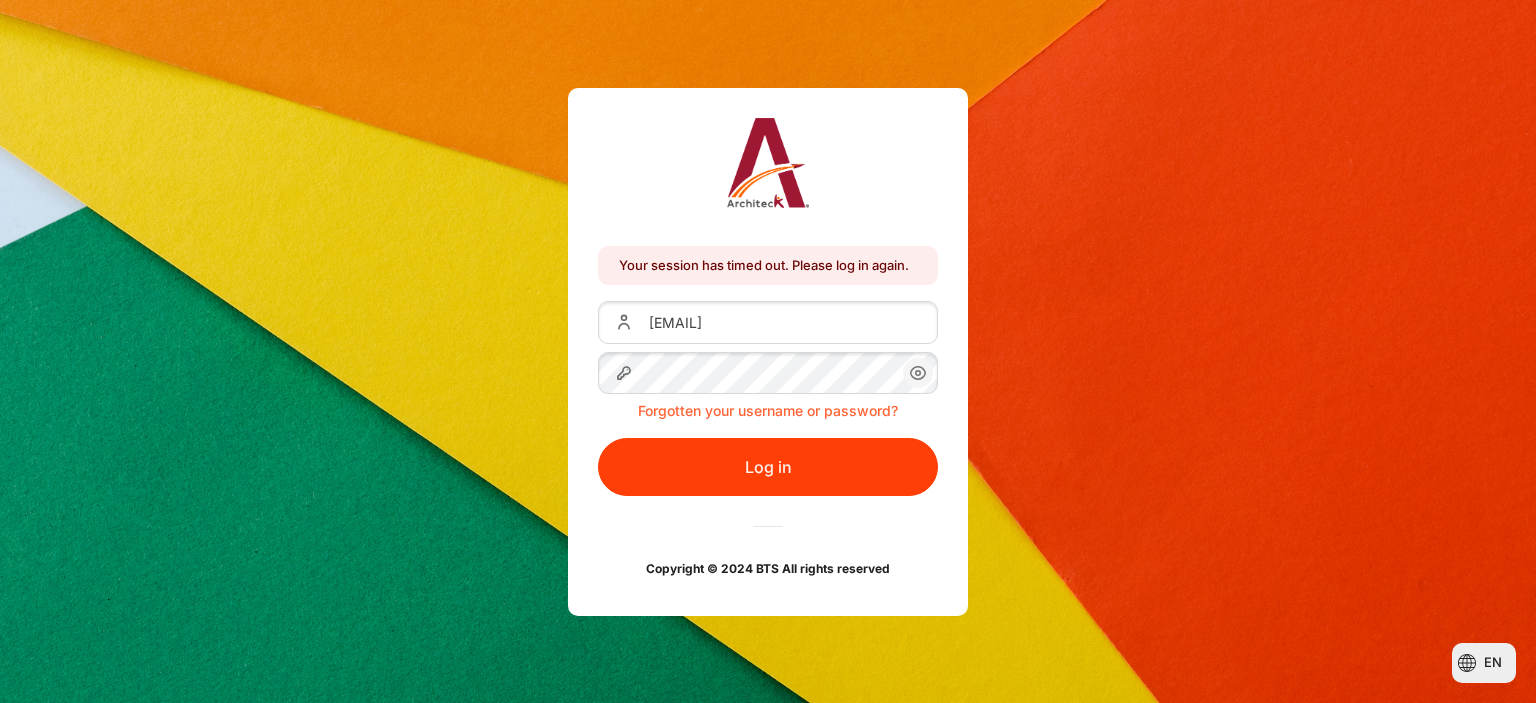 click on "Forgotten your username or password?" at bounding box center (768, 410) 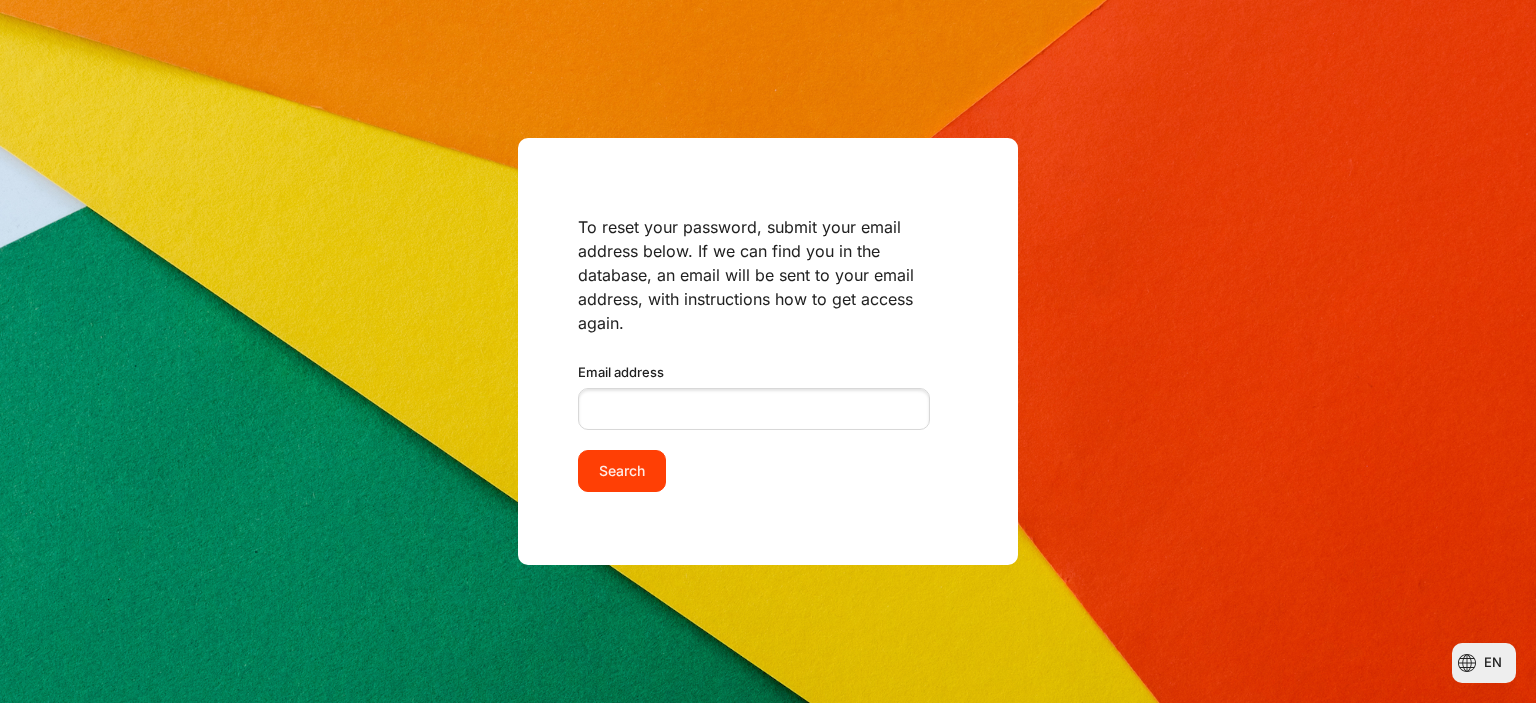scroll, scrollTop: 0, scrollLeft: 0, axis: both 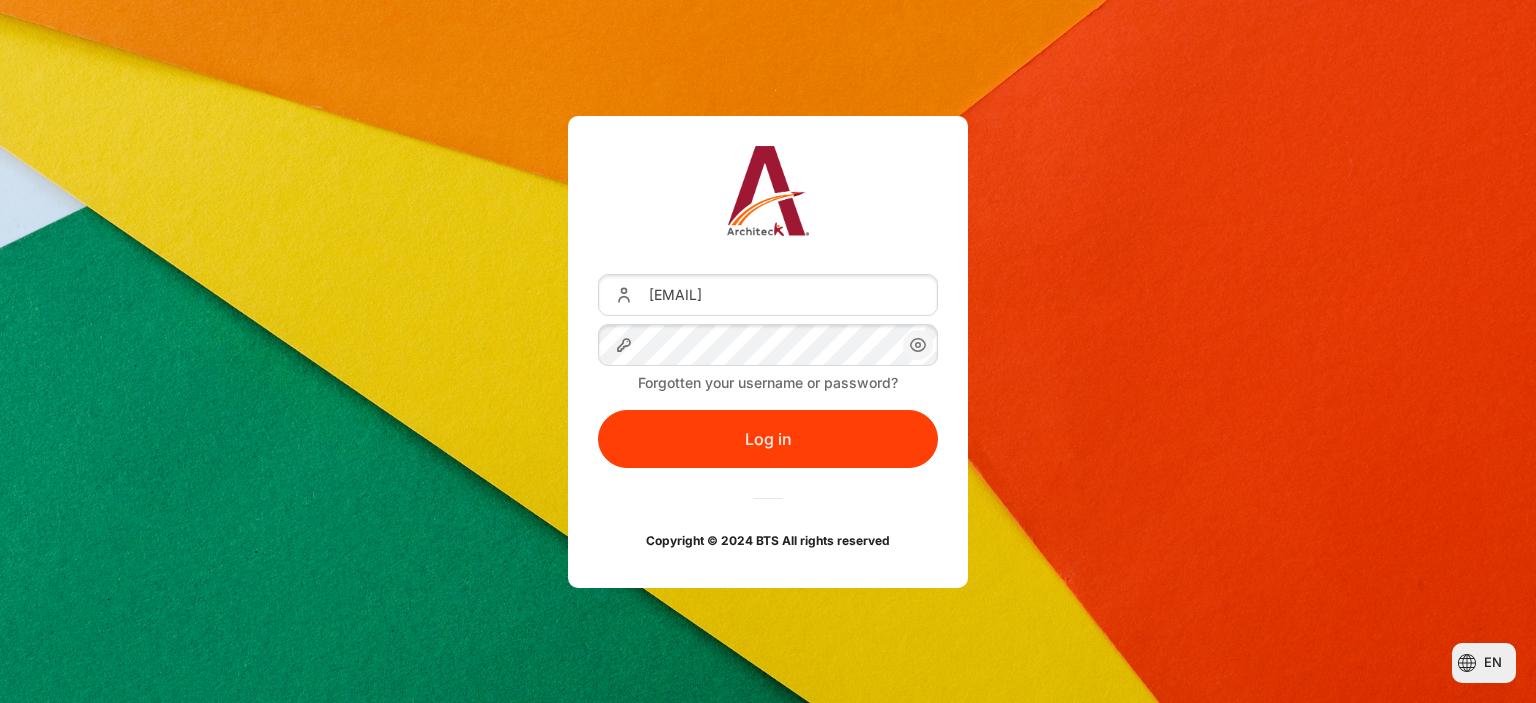 click on "Log in" at bounding box center [768, 439] 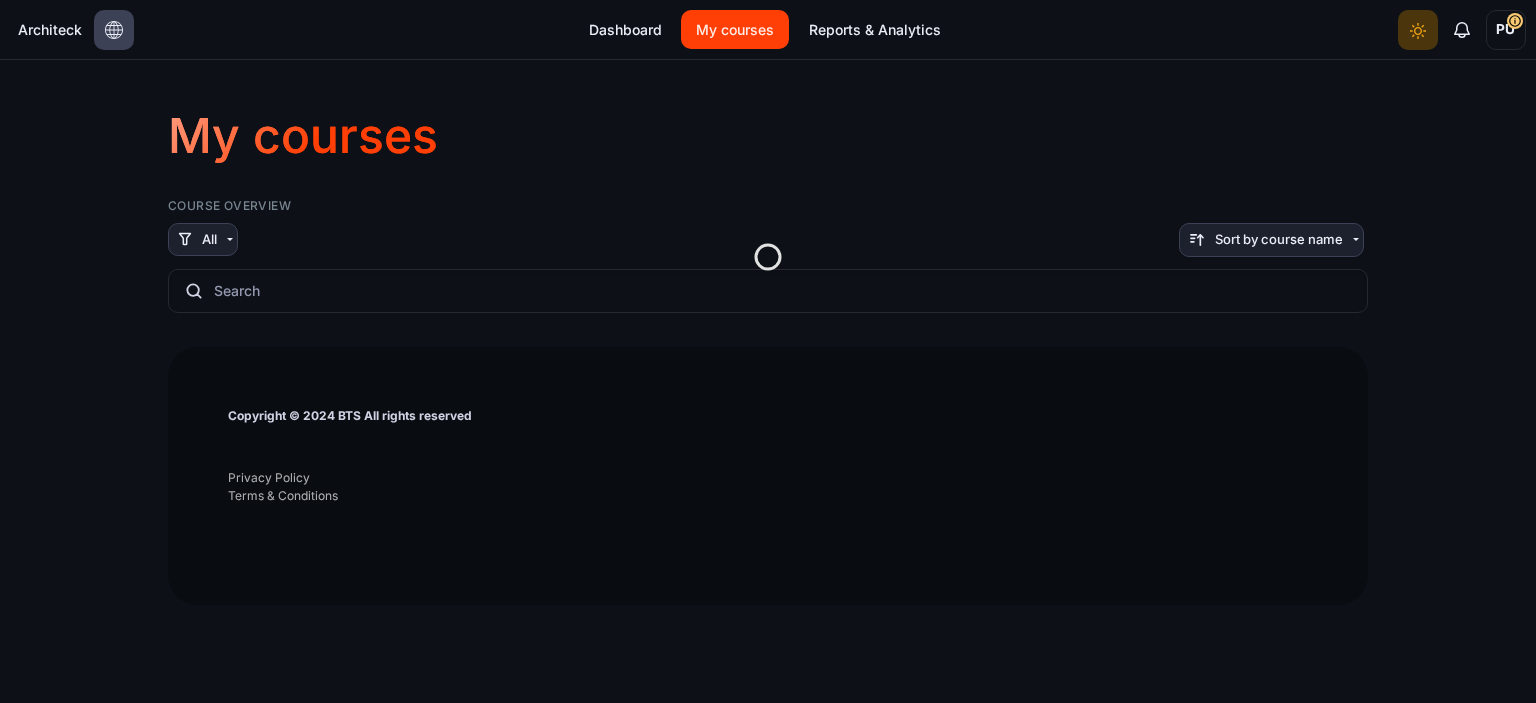 scroll, scrollTop: 0, scrollLeft: 0, axis: both 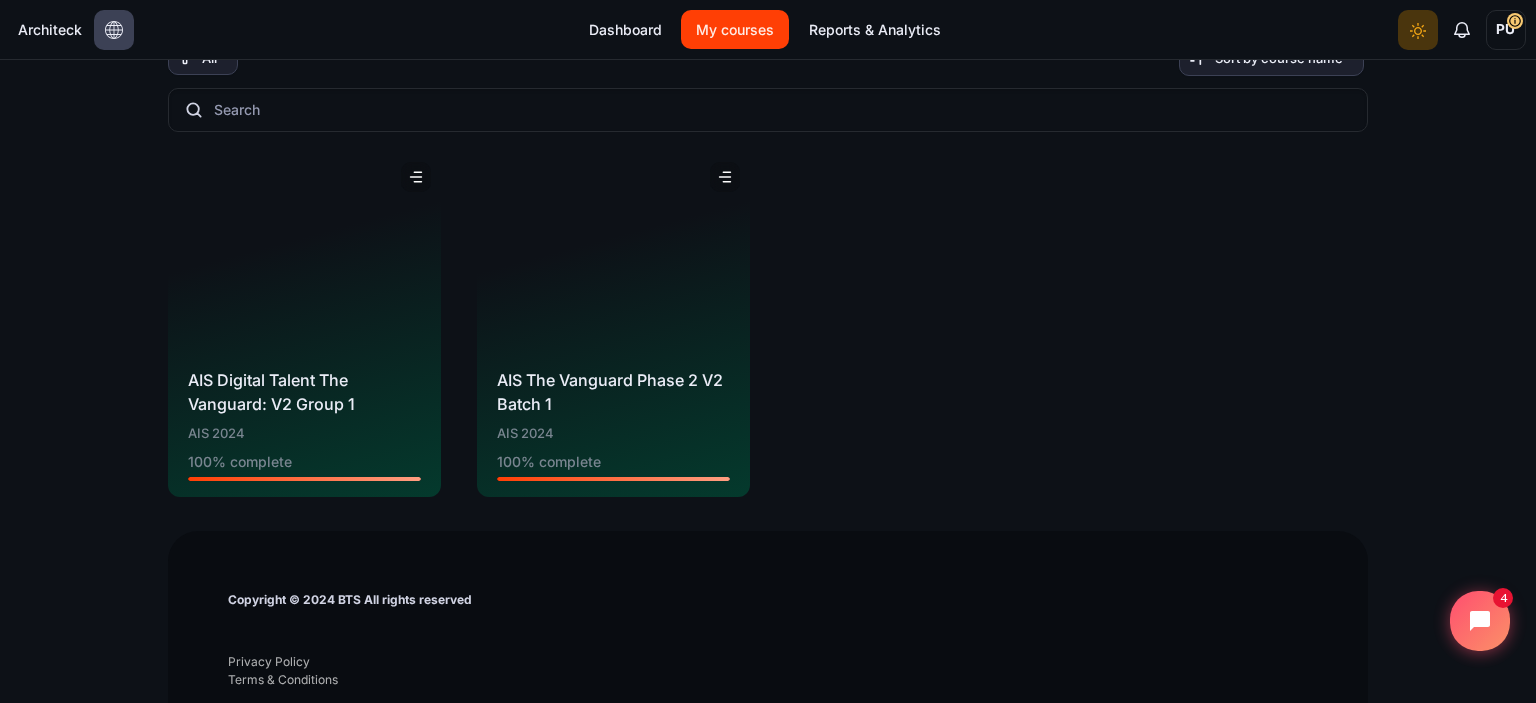 click at bounding box center (613, 252) 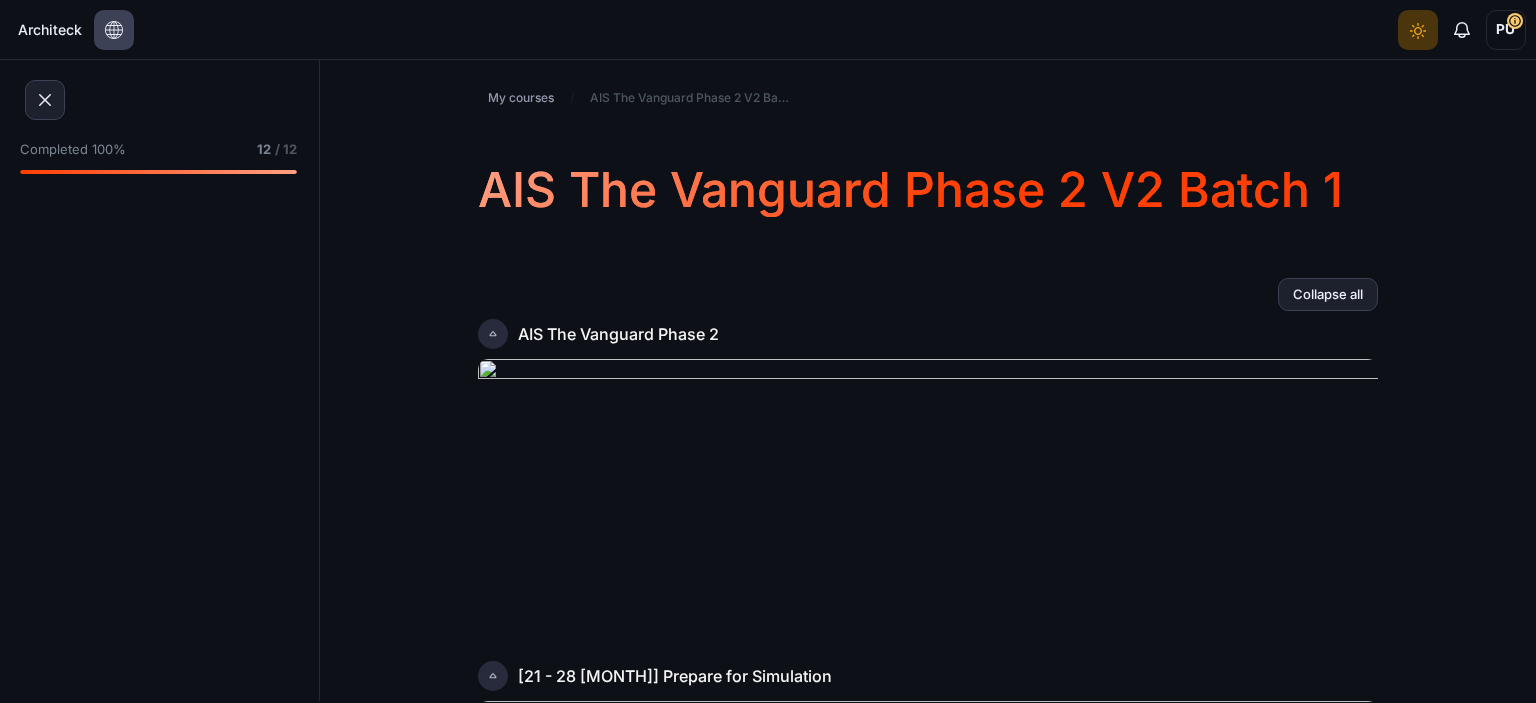 scroll, scrollTop: 0, scrollLeft: 0, axis: both 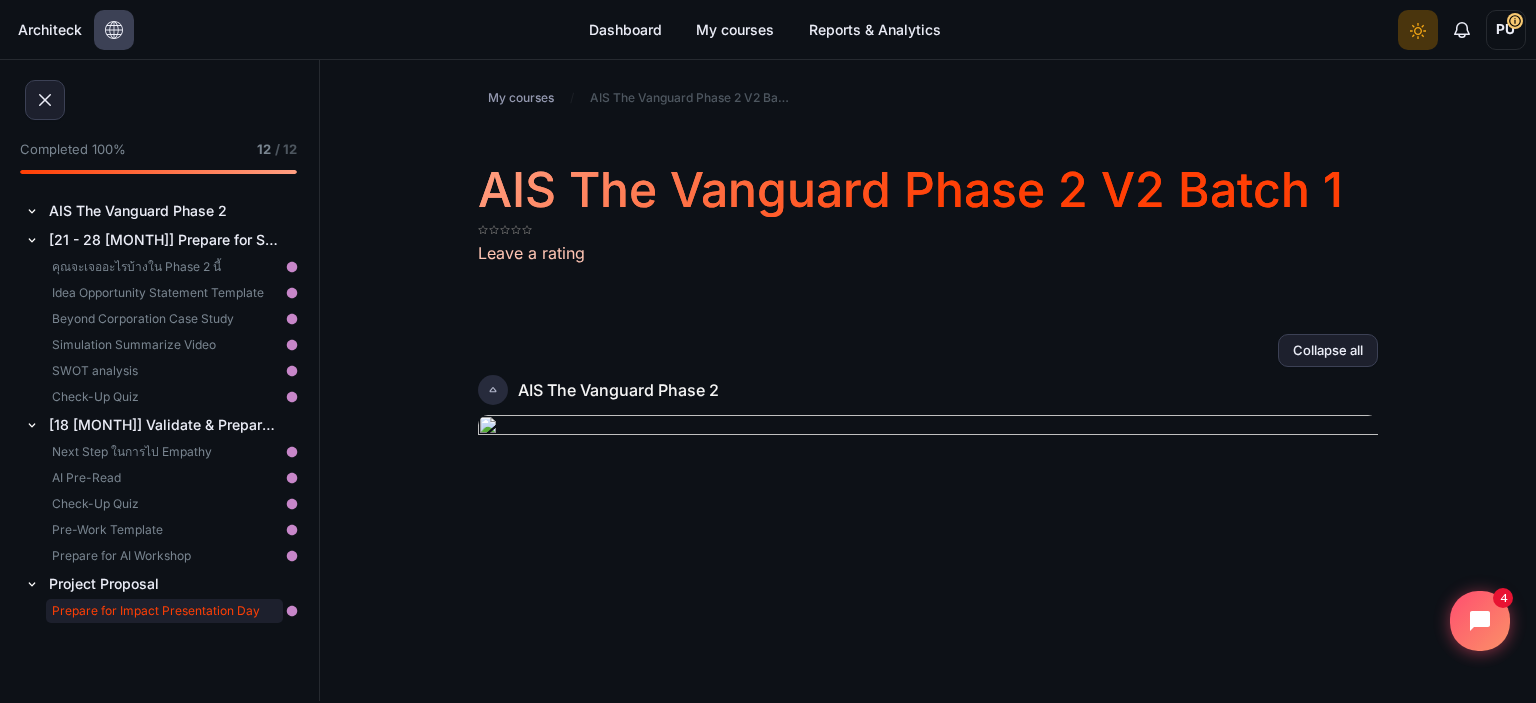 click on "Prepare for Impact Presentation Day" at bounding box center (164, 611) 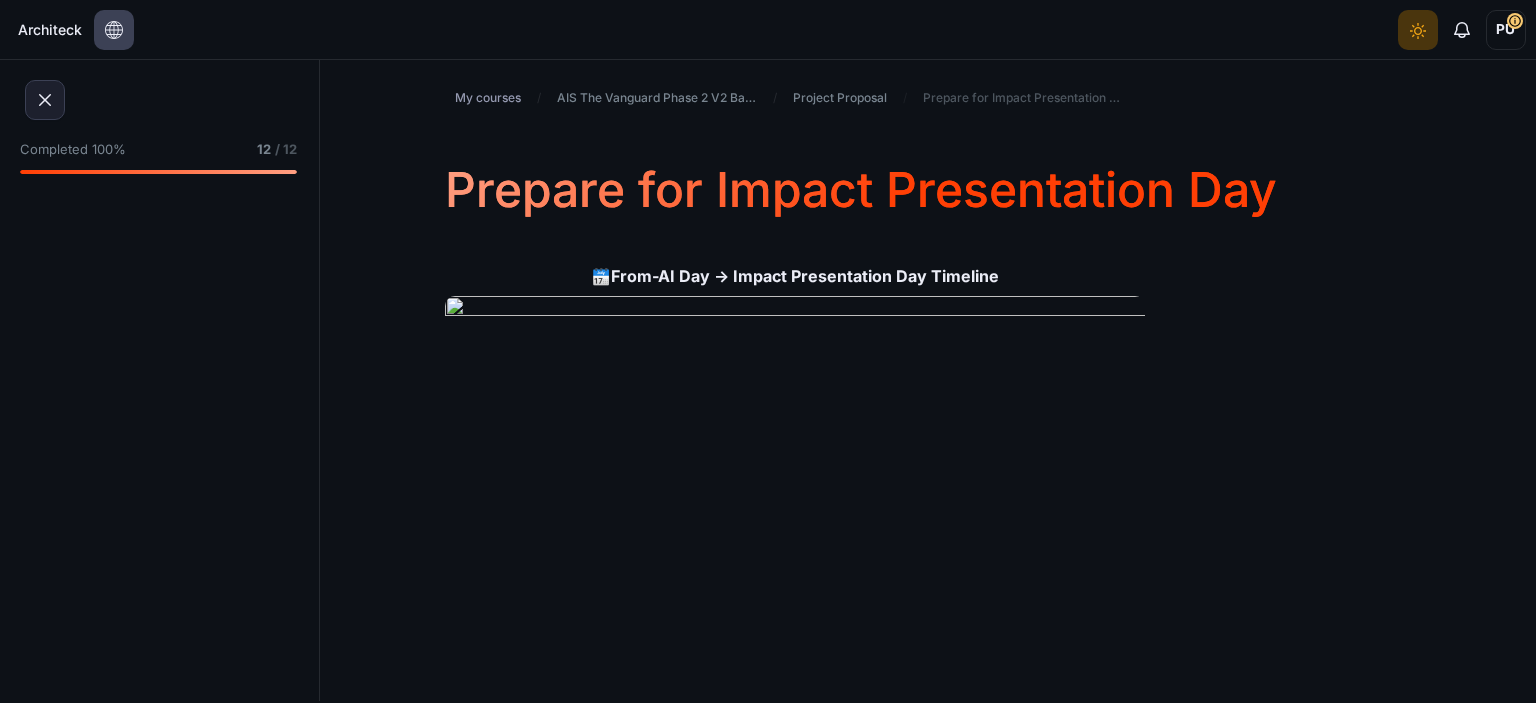 scroll, scrollTop: 0, scrollLeft: 0, axis: both 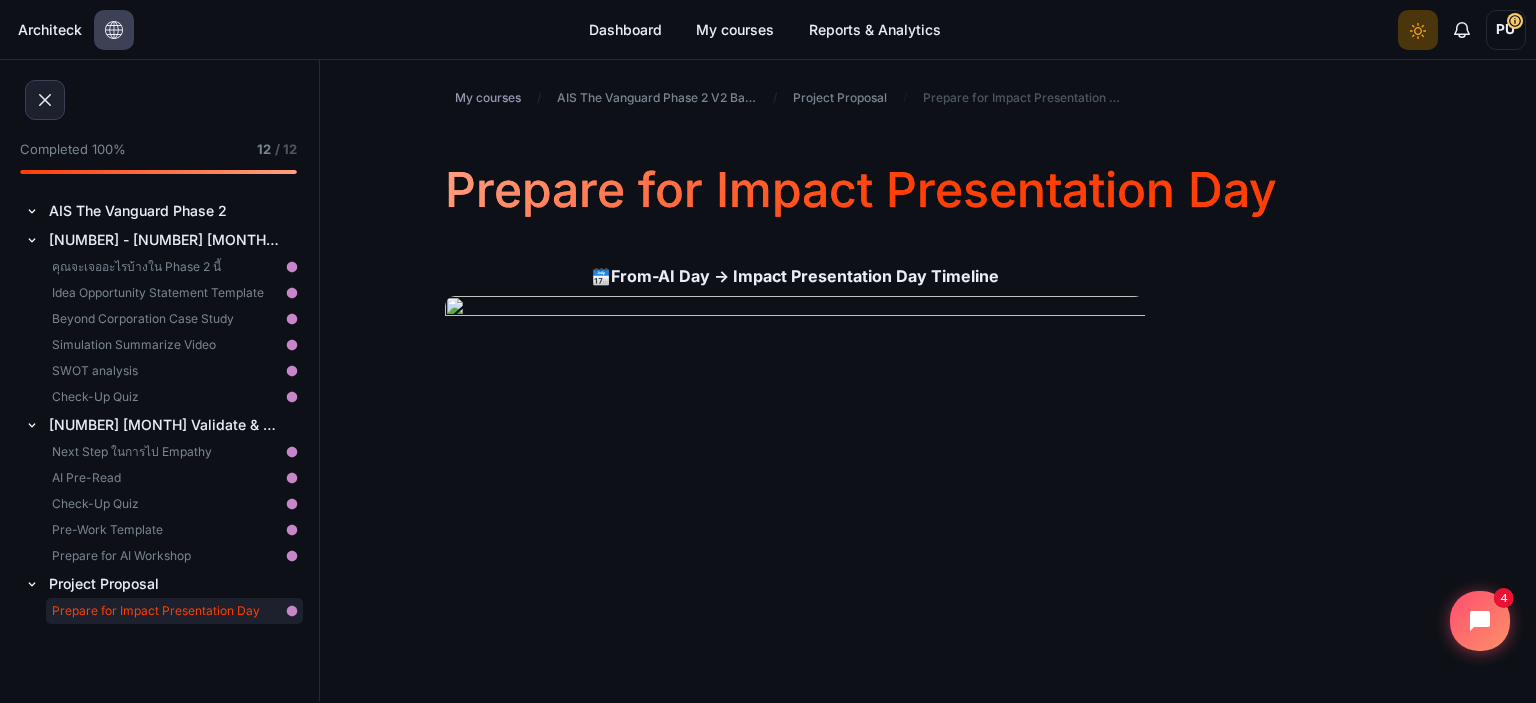 drag, startPoint x: 1519, startPoint y: 130, endPoint x: 1510, endPoint y: 245, distance: 115.35164 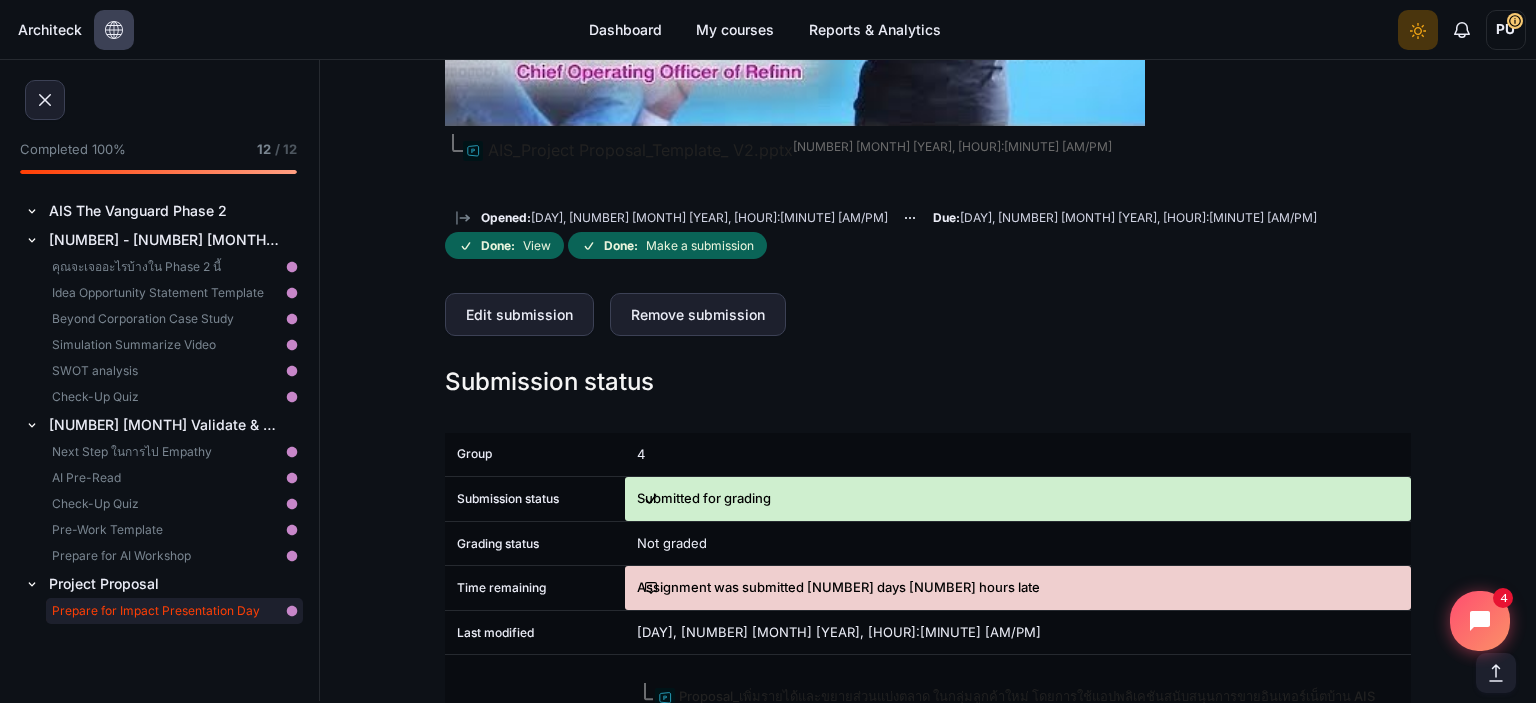 scroll, scrollTop: 2114, scrollLeft: 0, axis: vertical 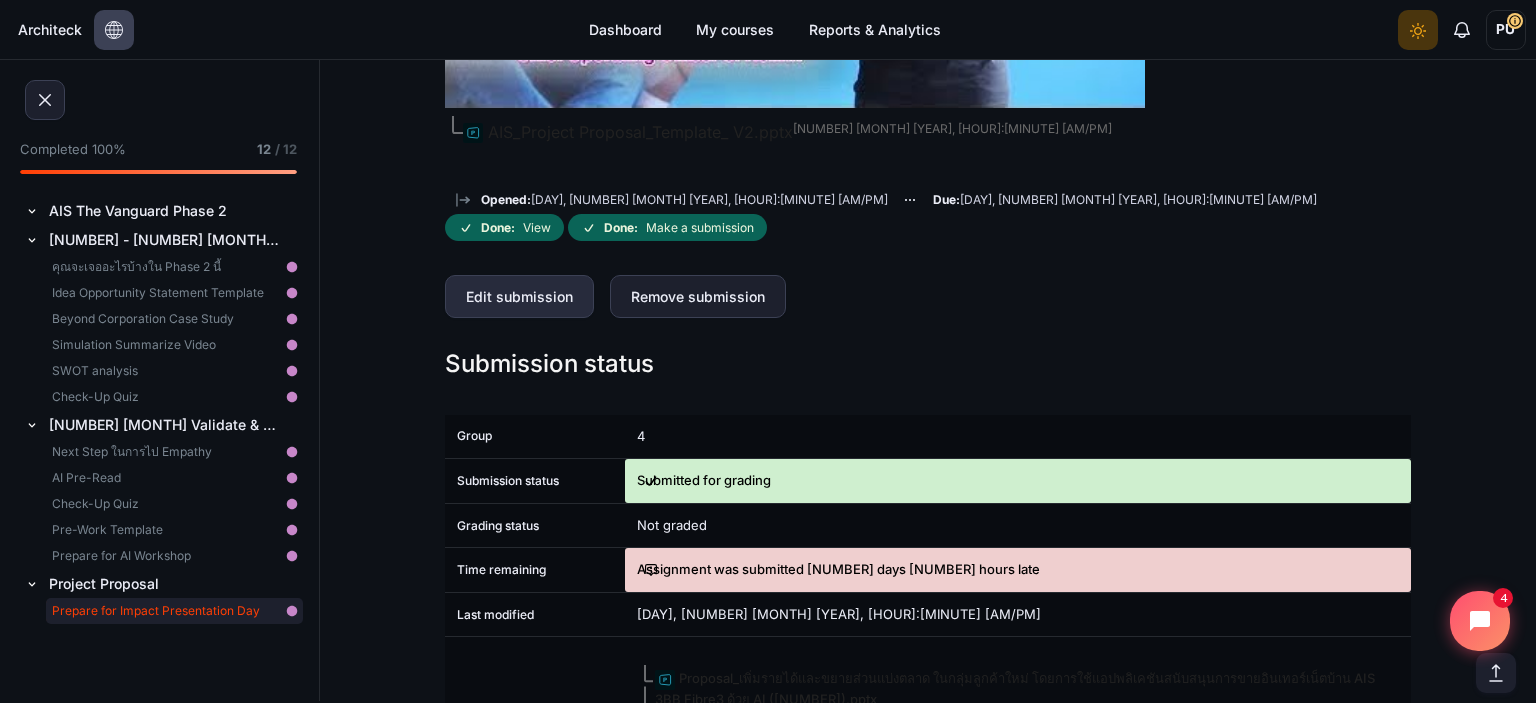 click on "Edit submission" at bounding box center [519, 296] 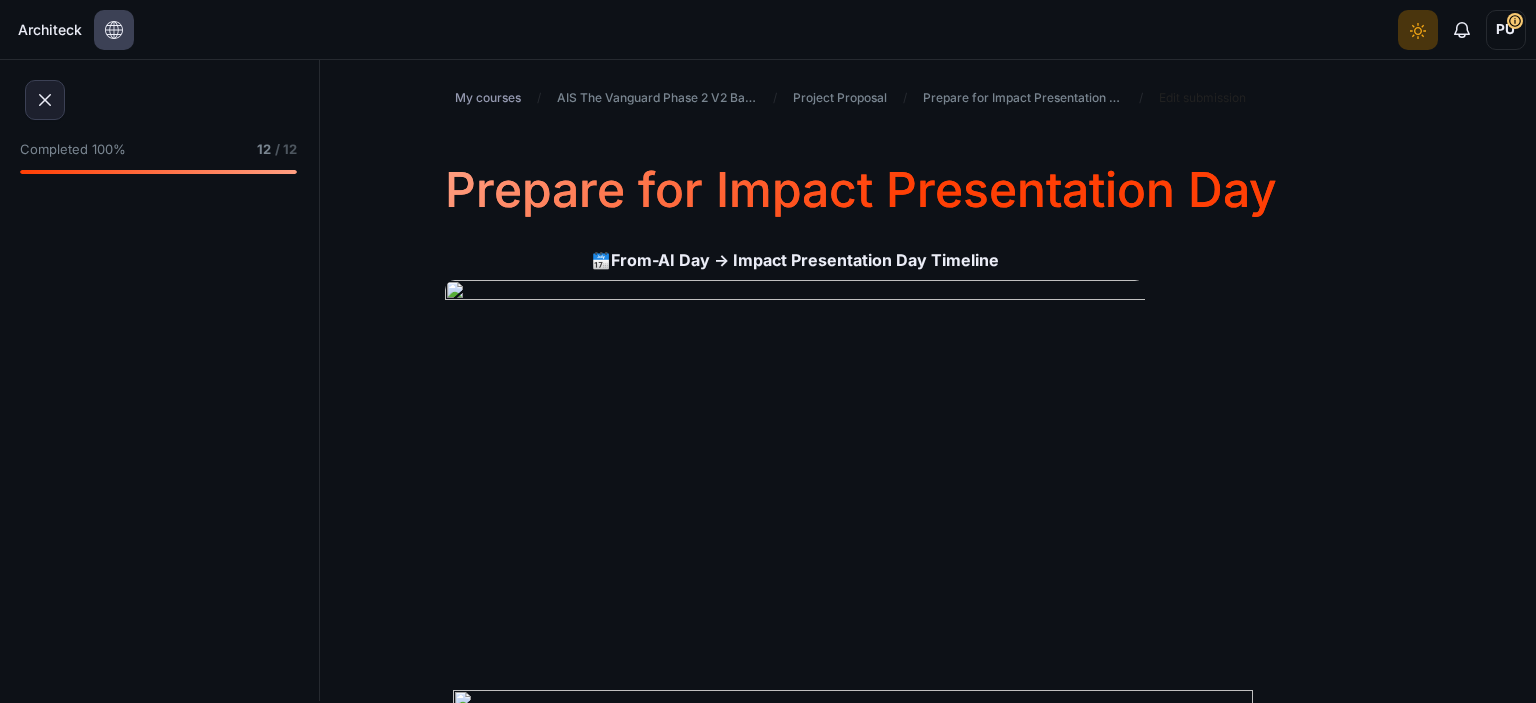 scroll, scrollTop: 0, scrollLeft: 0, axis: both 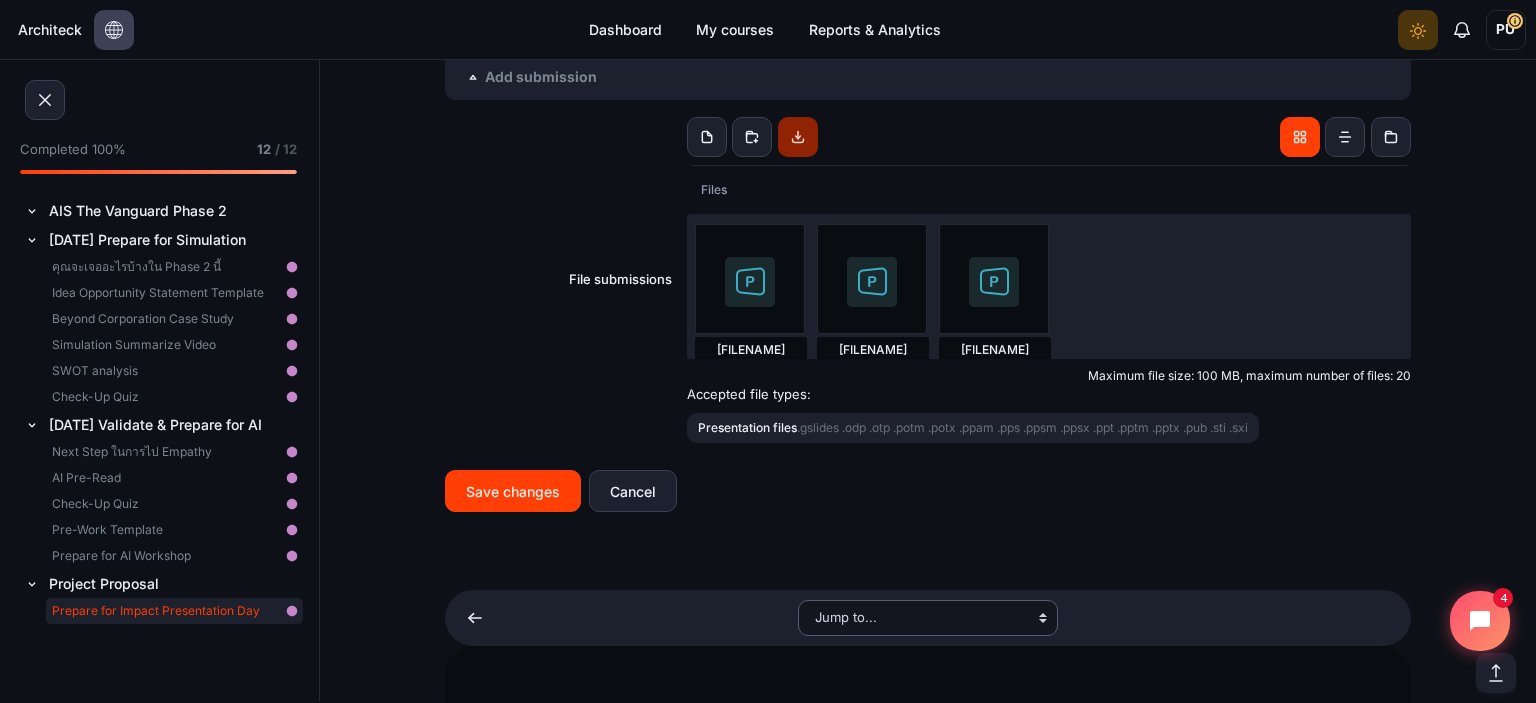 click at bounding box center [798, 137] 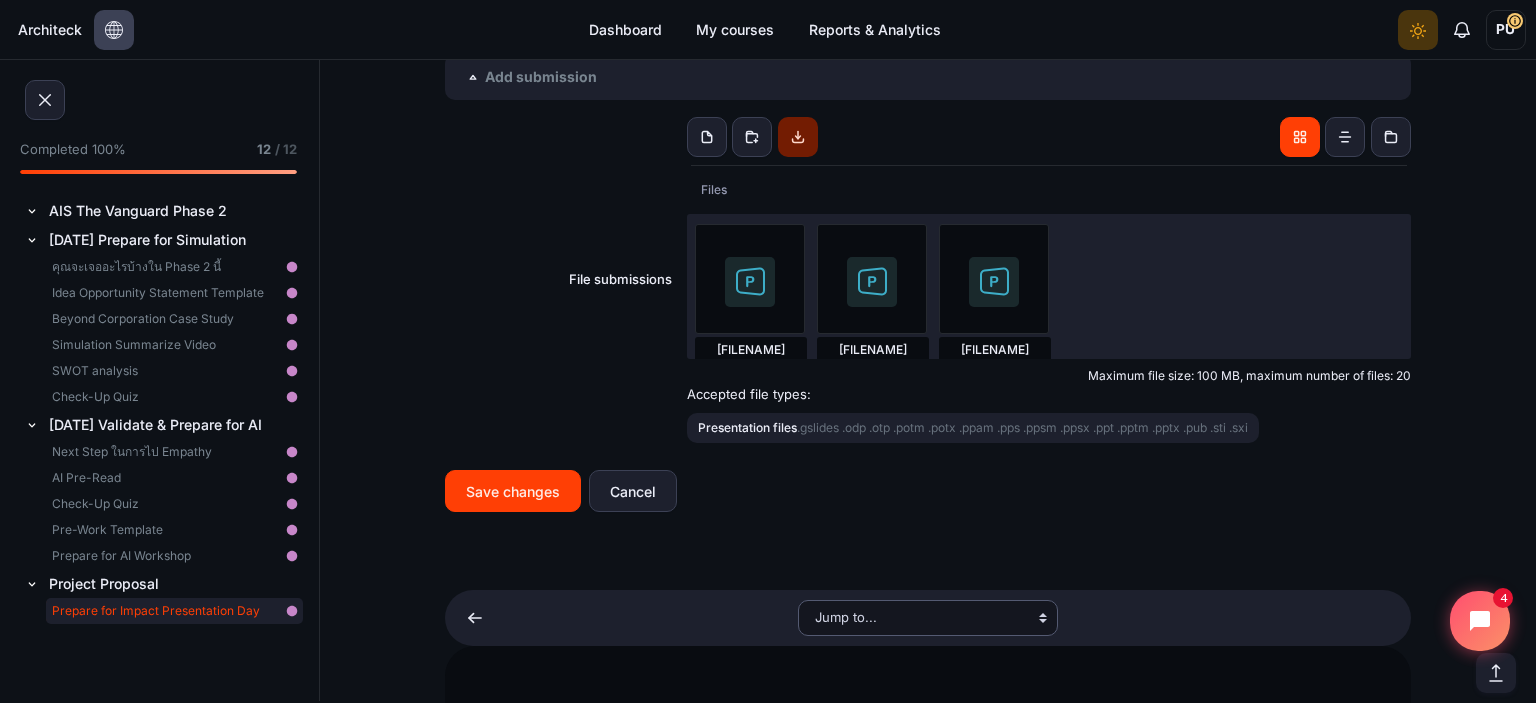 click on "My courses
AIS The Vanguard Phase 2 V2 Batch 1
Project Proposal
Prepare for Impact Presentation Day
Edit submission
Prepare for Impact Presentation Day
🗓️" at bounding box center [928, -799] 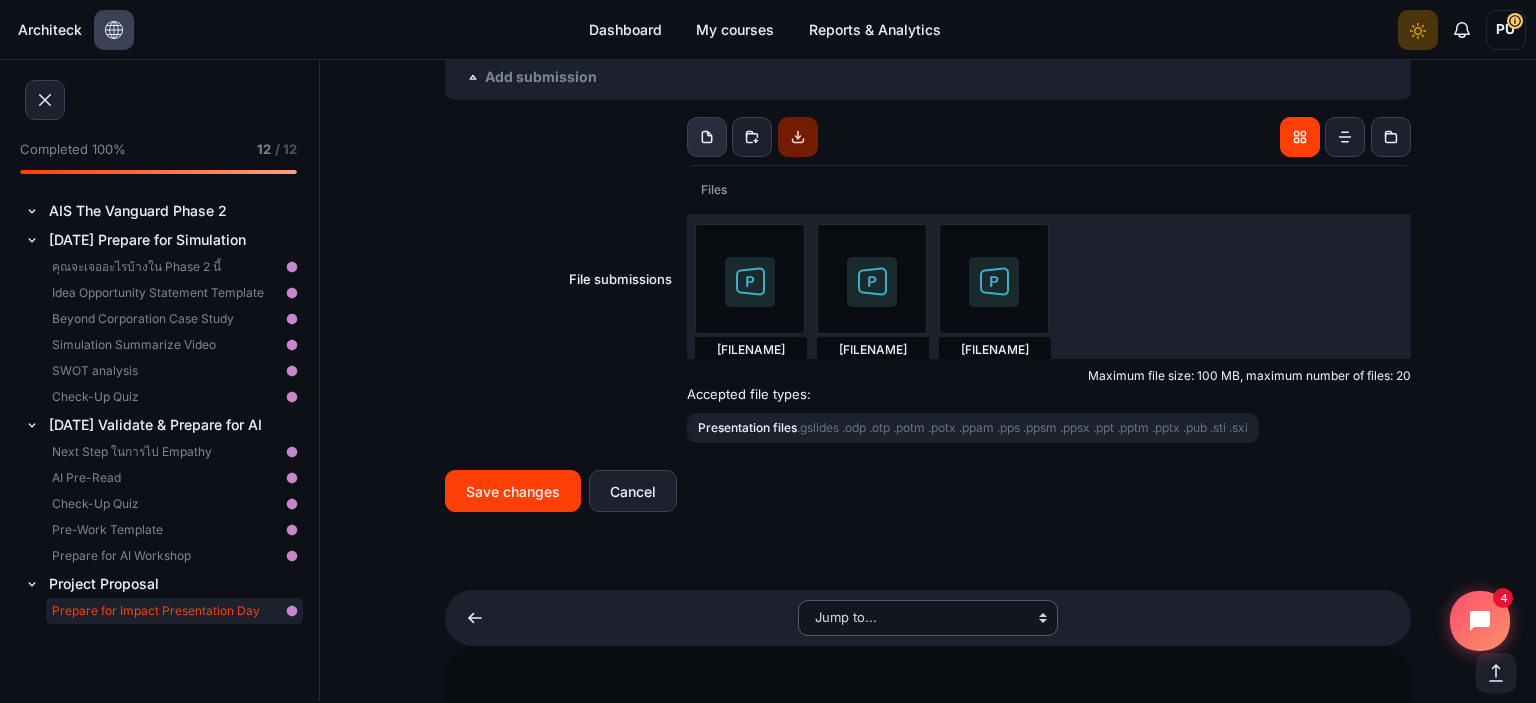click at bounding box center (707, 137) 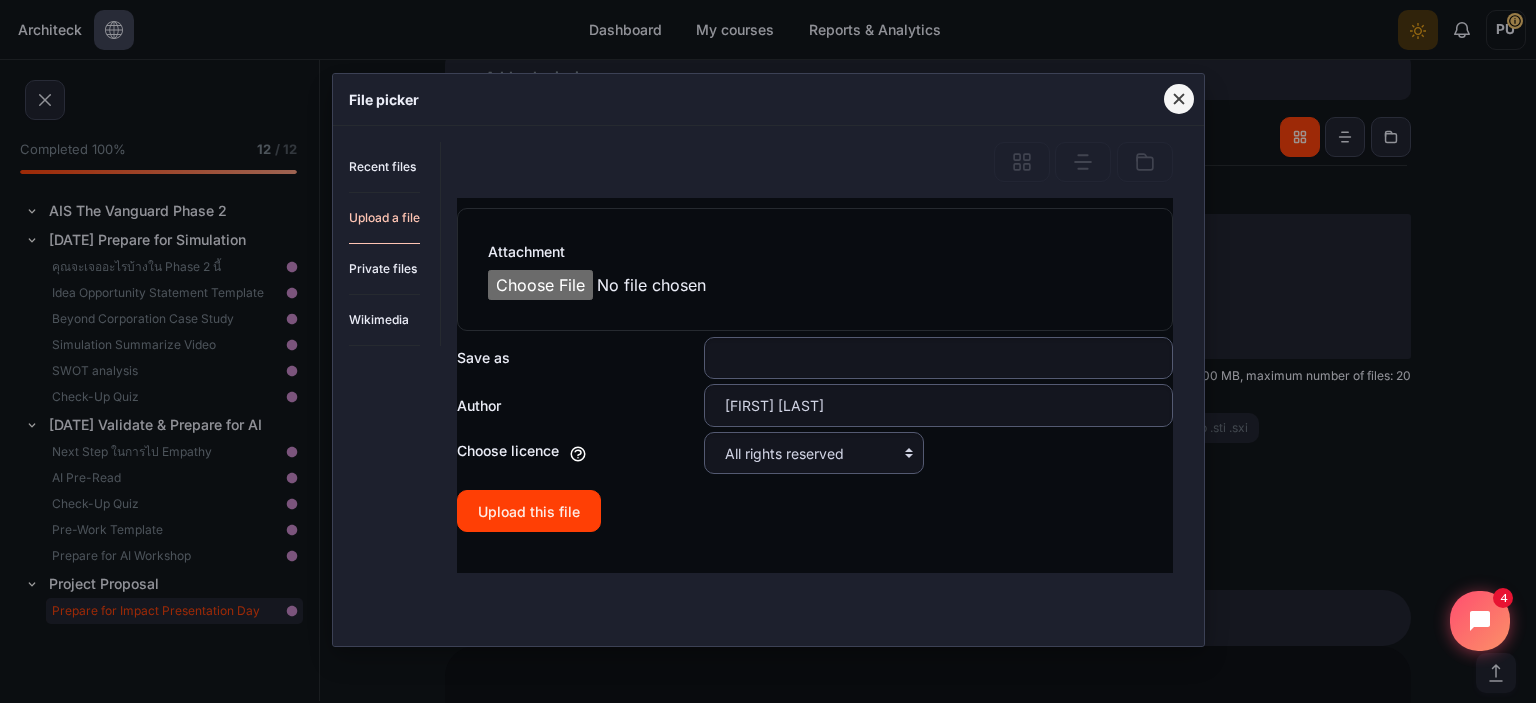 click on "Attachment" at bounding box center (658, 285) 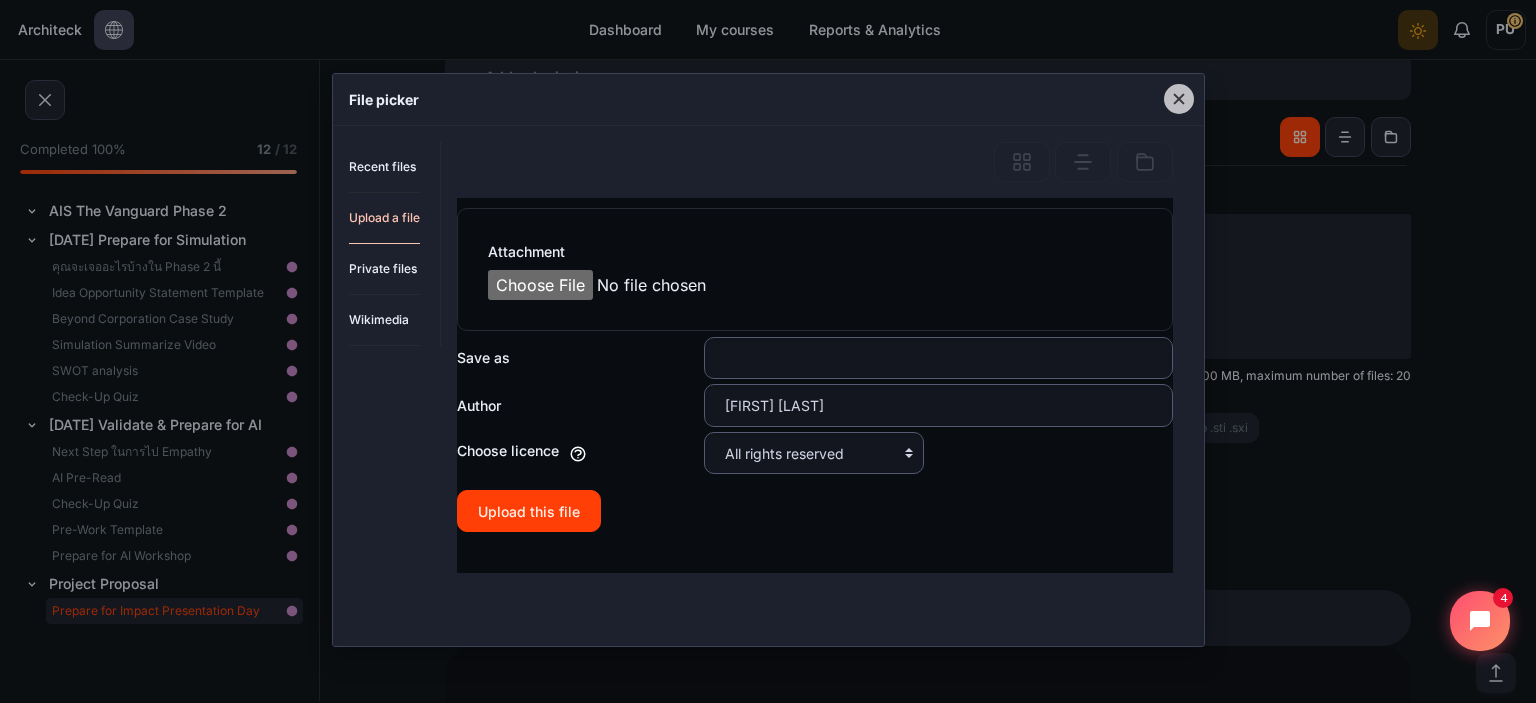 type on "C:\fakepath\Proposal_เพิ่มรายได้และขยายส่วนแบ่งตลาด ในกลุ่มลูกค้าใหม่ โดยการใช้แอปพลิเคชันสนับสนุนการขายอินเทอร์เน็ตบ้าน AIS 3BB Fibre3 ด้วย AI_2.pptx" 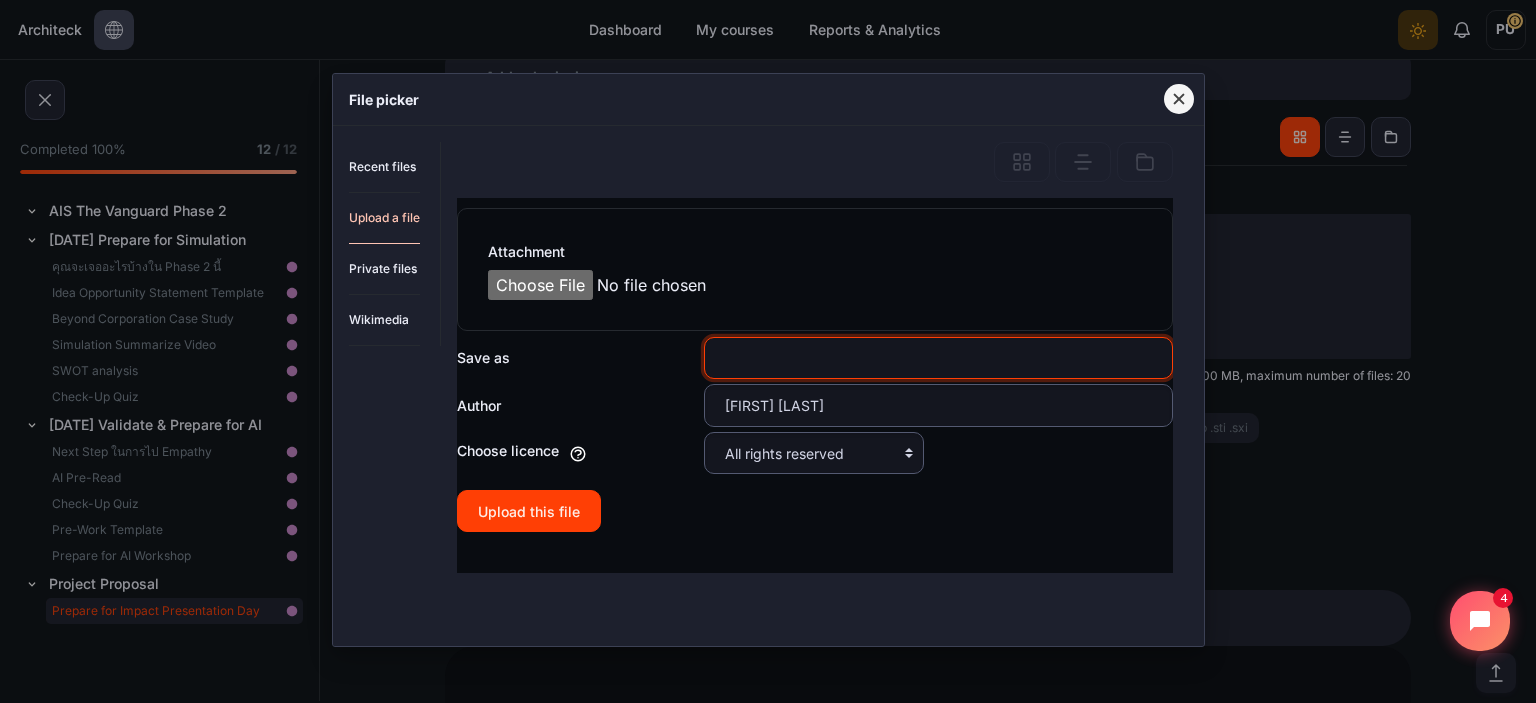 click on "Save as" at bounding box center [938, 358] 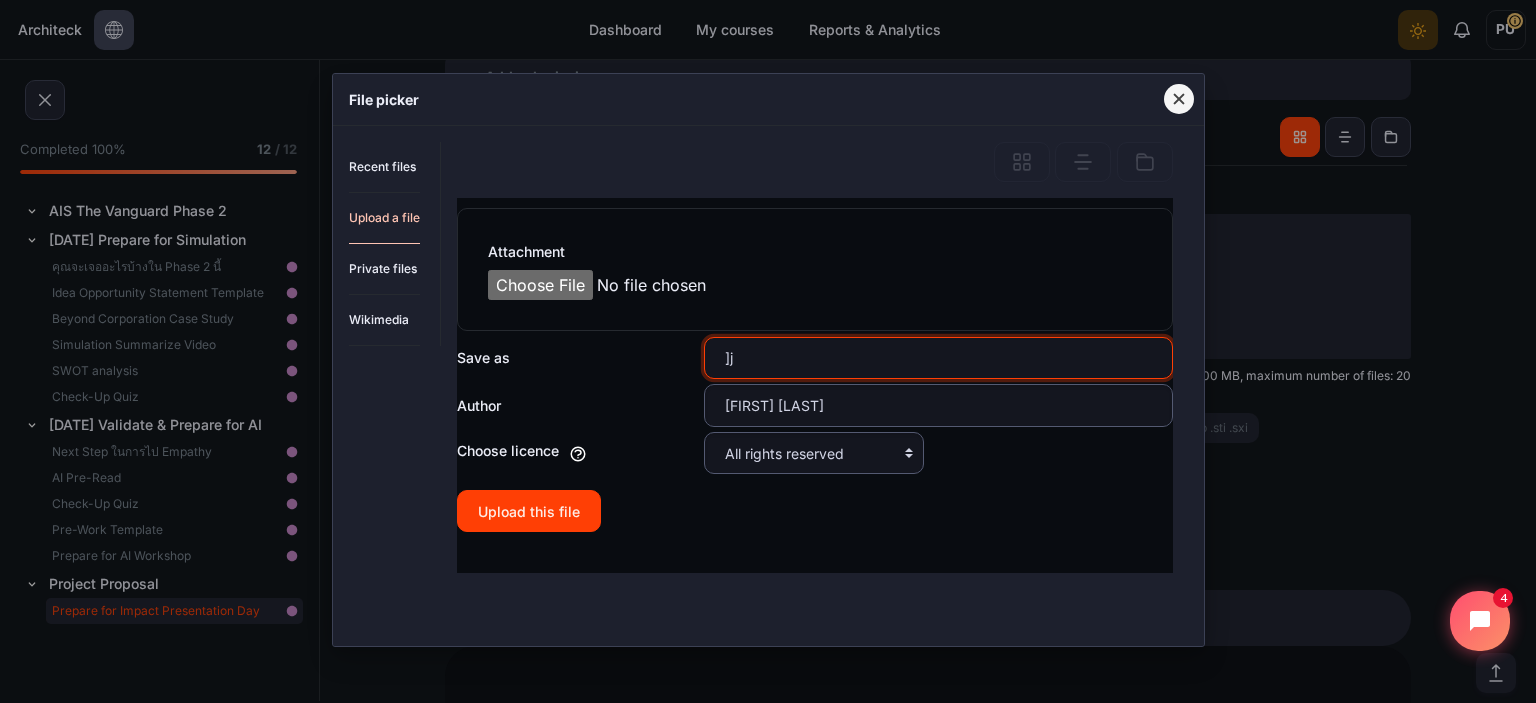 type on "]" 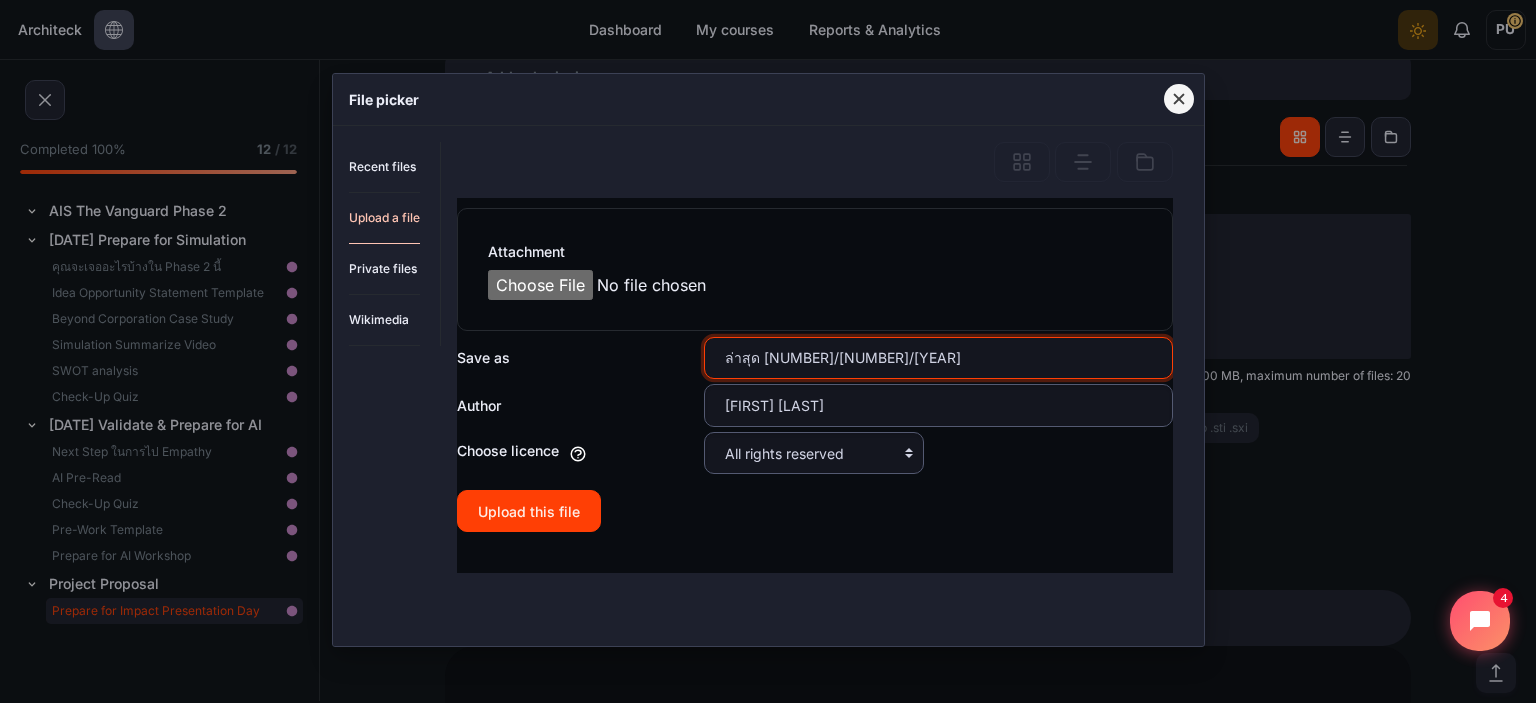 scroll, scrollTop: 146, scrollLeft: 0, axis: vertical 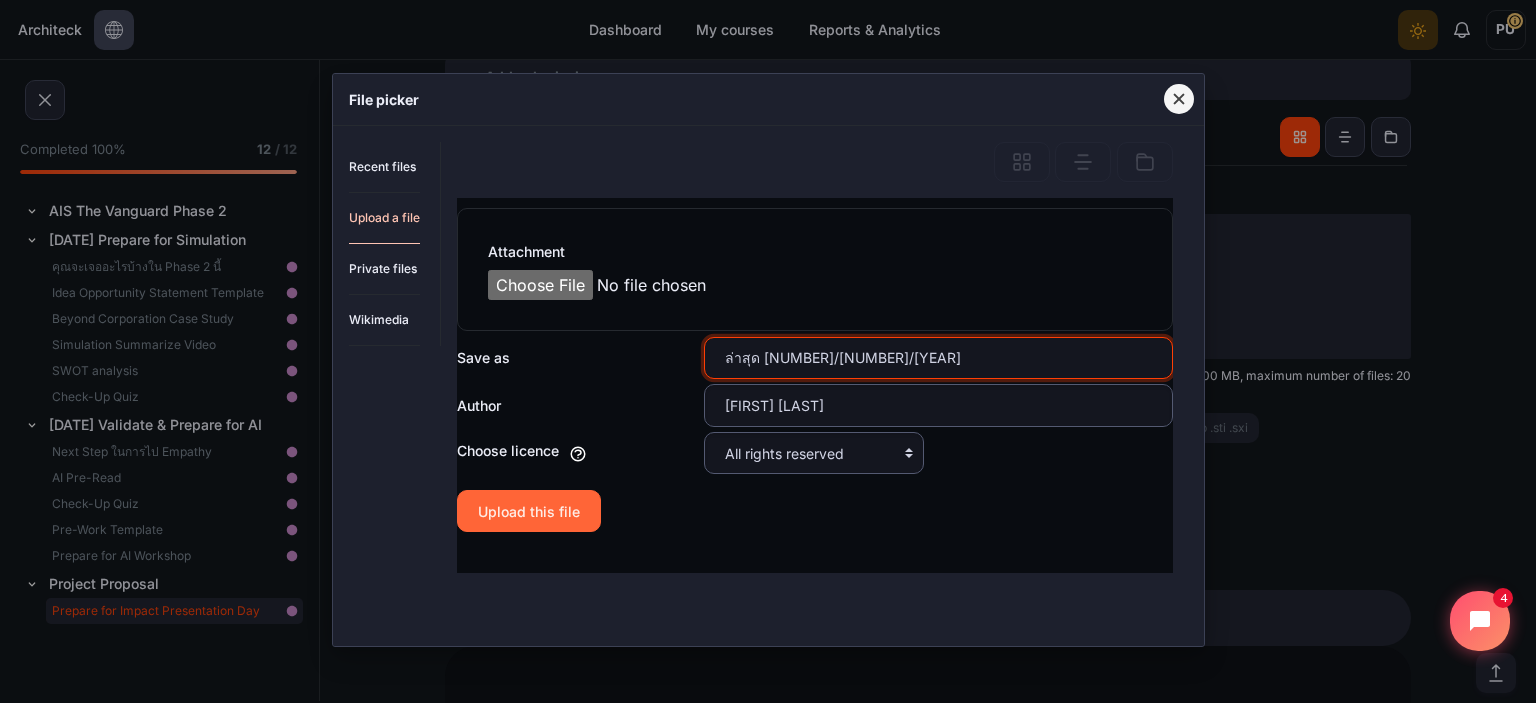 type on "ล่าสุด 14/7/2025" 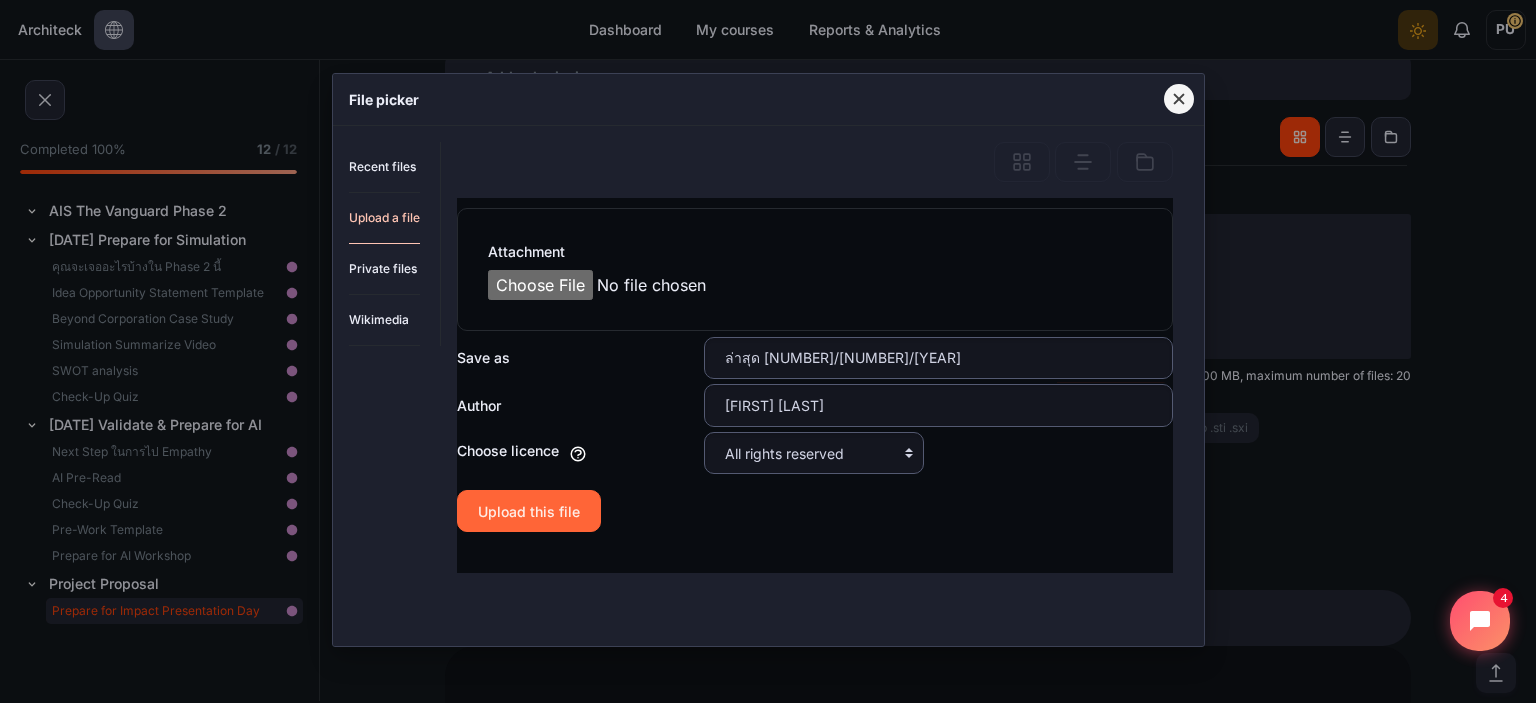 click on "Upload this file" at bounding box center [529, 511] 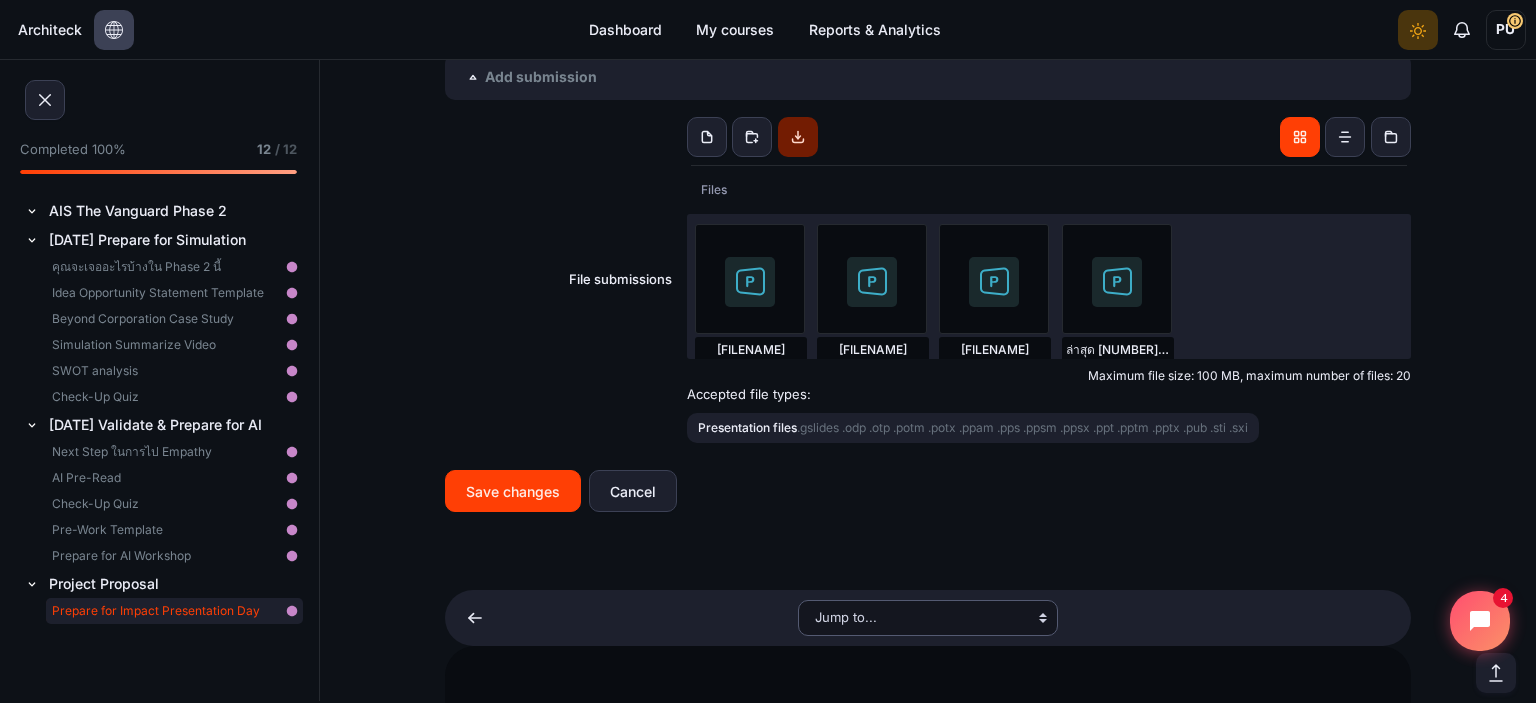 click on "Add submission
File submissions
File submissions
Loading..." at bounding box center (928, 283) 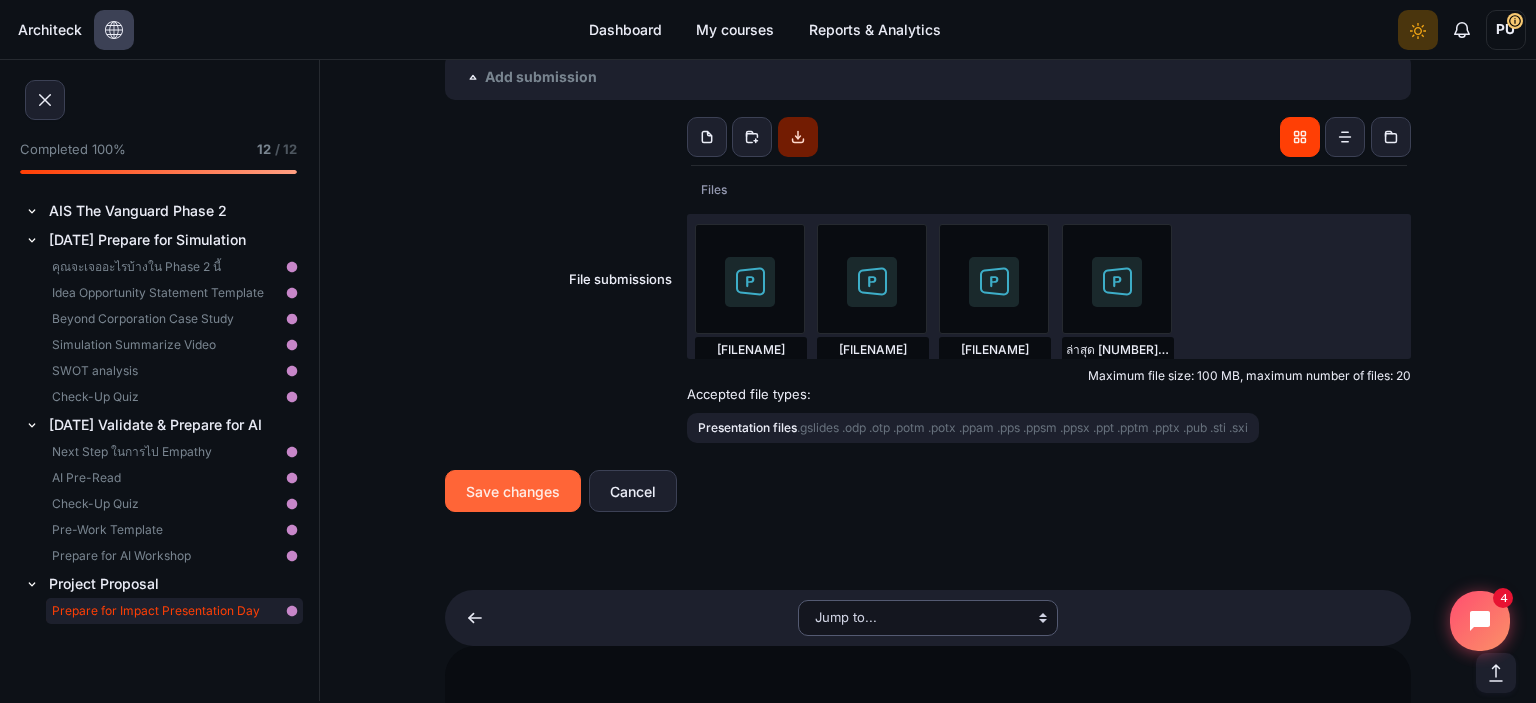 click on "Save changes" at bounding box center [513, 491] 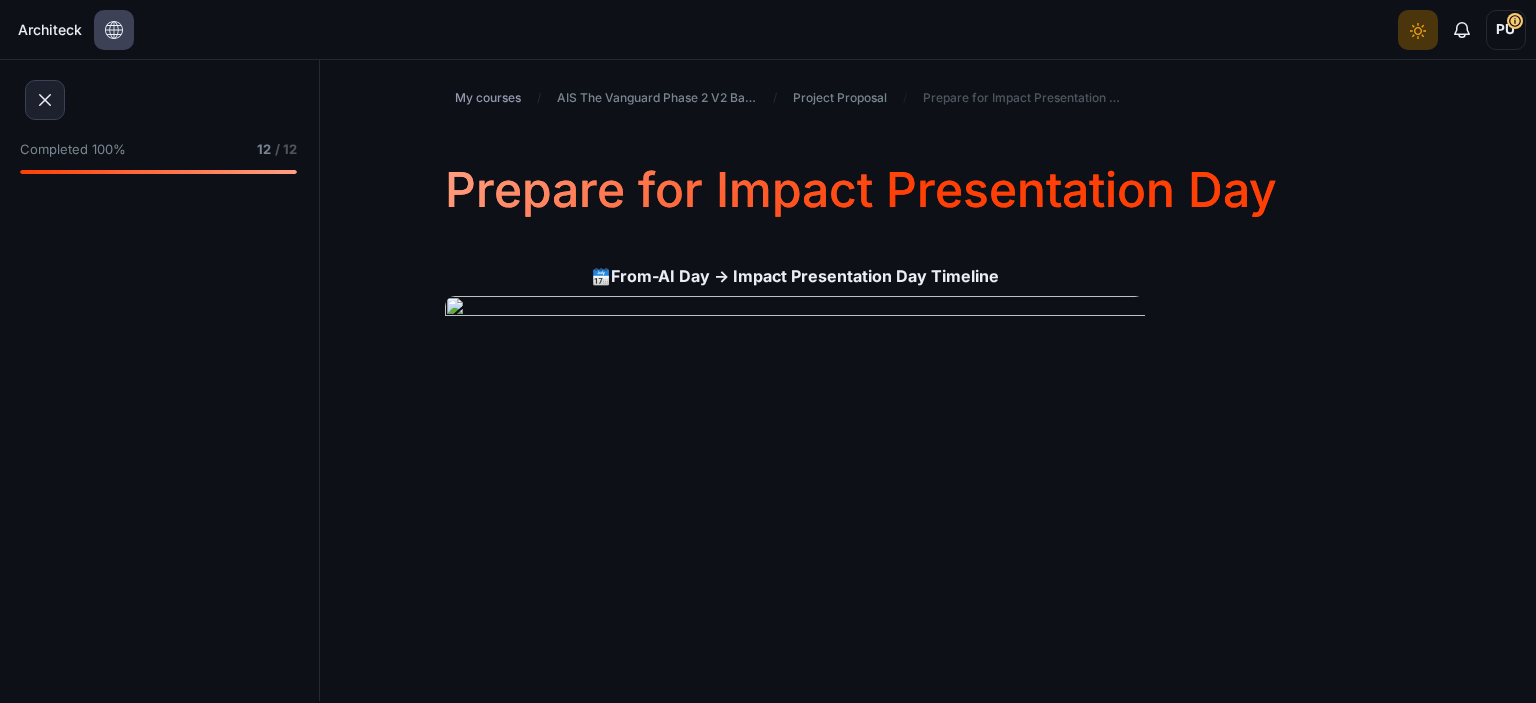 scroll, scrollTop: 0, scrollLeft: 0, axis: both 